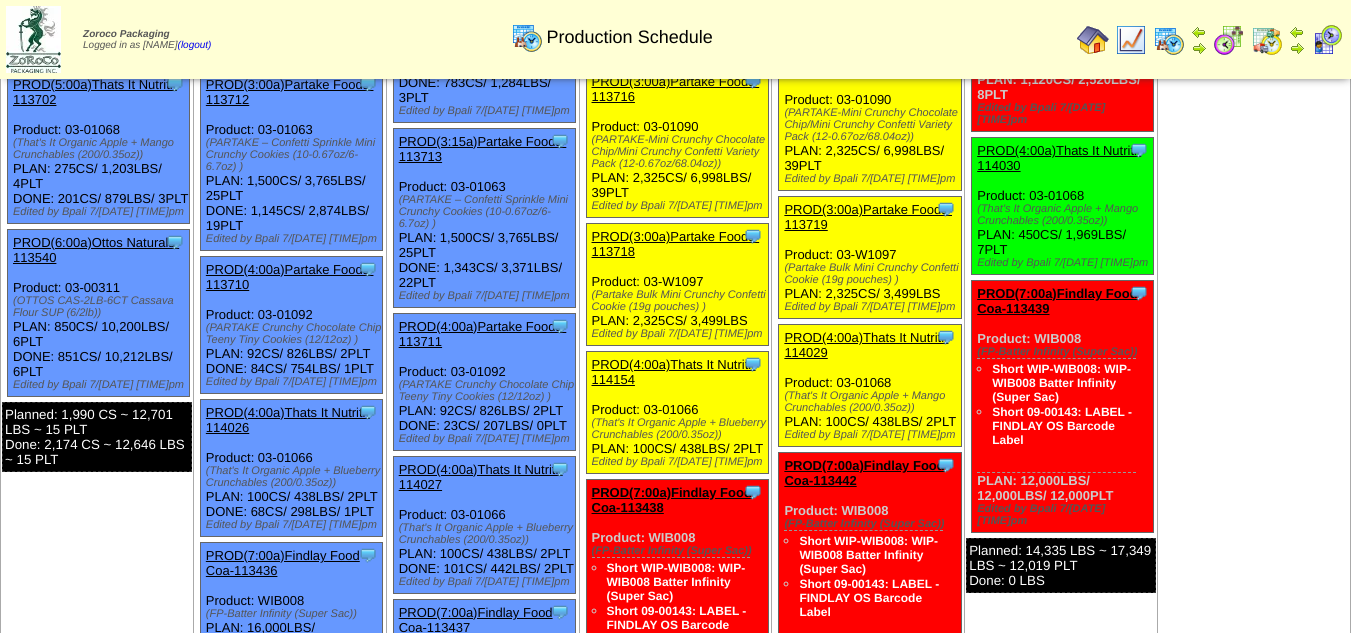 scroll, scrollTop: 400, scrollLeft: 0, axis: vertical 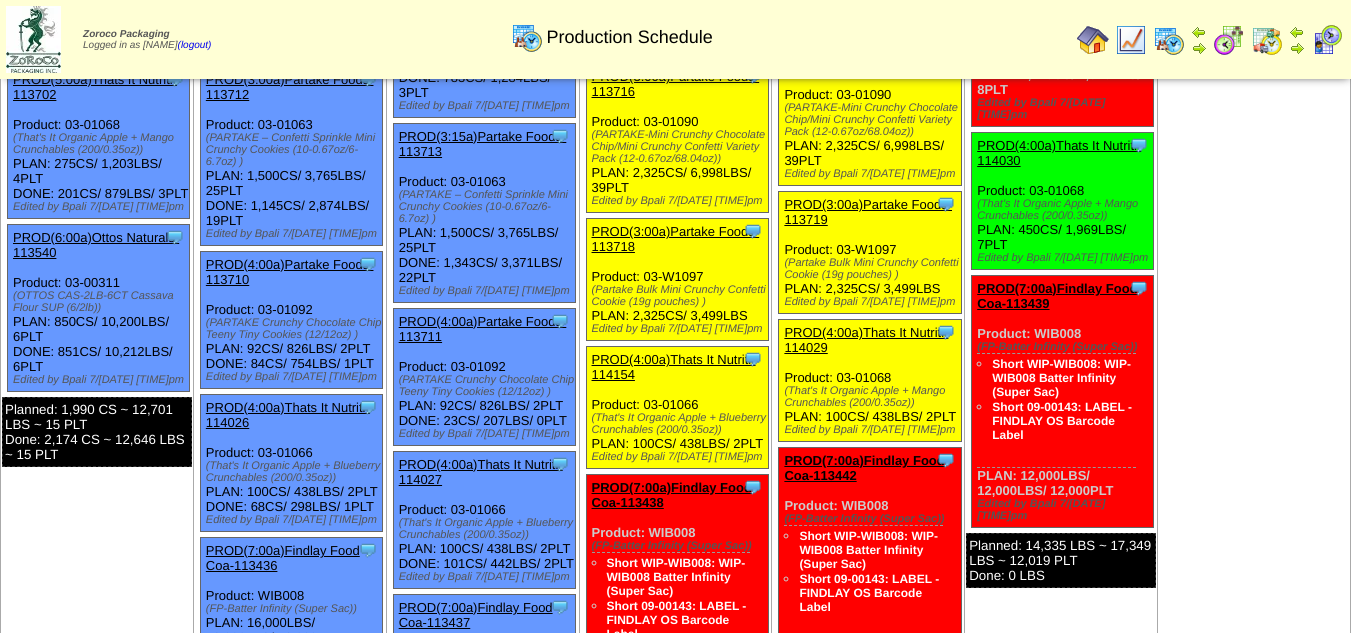 click on "PROD(4:00a)Partake Foods-113710" at bounding box center (290, 272) 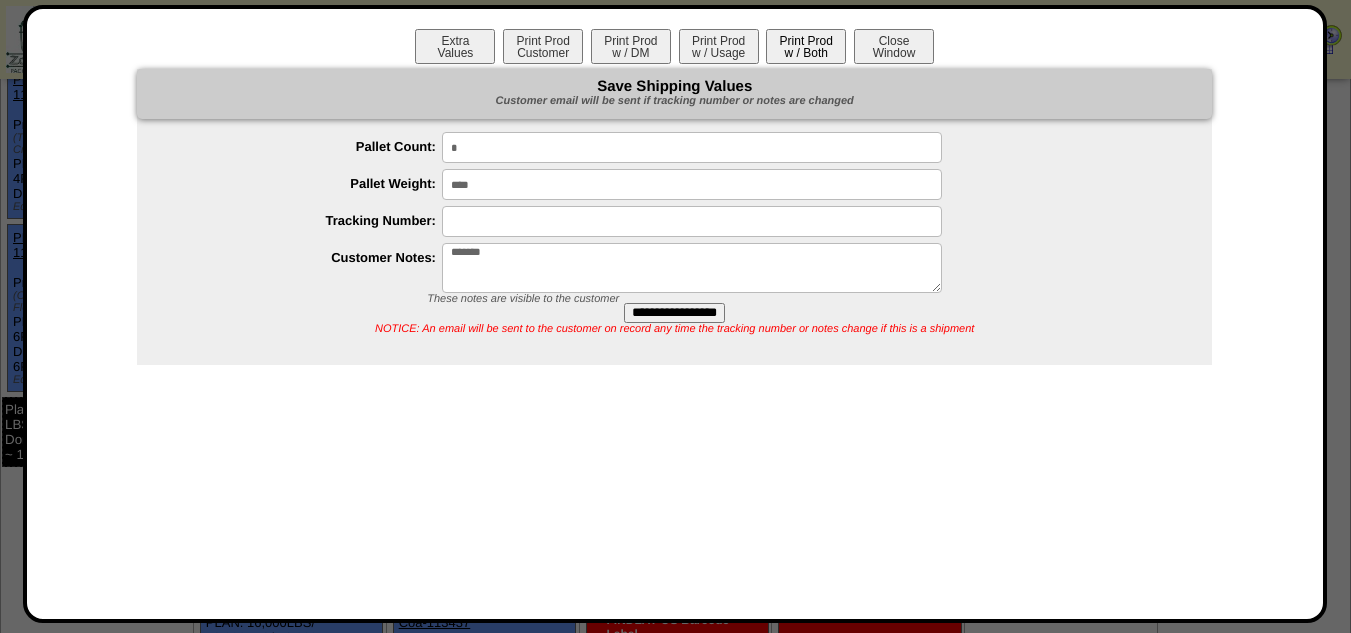 click on "Print Prod w / Both" at bounding box center (806, 46) 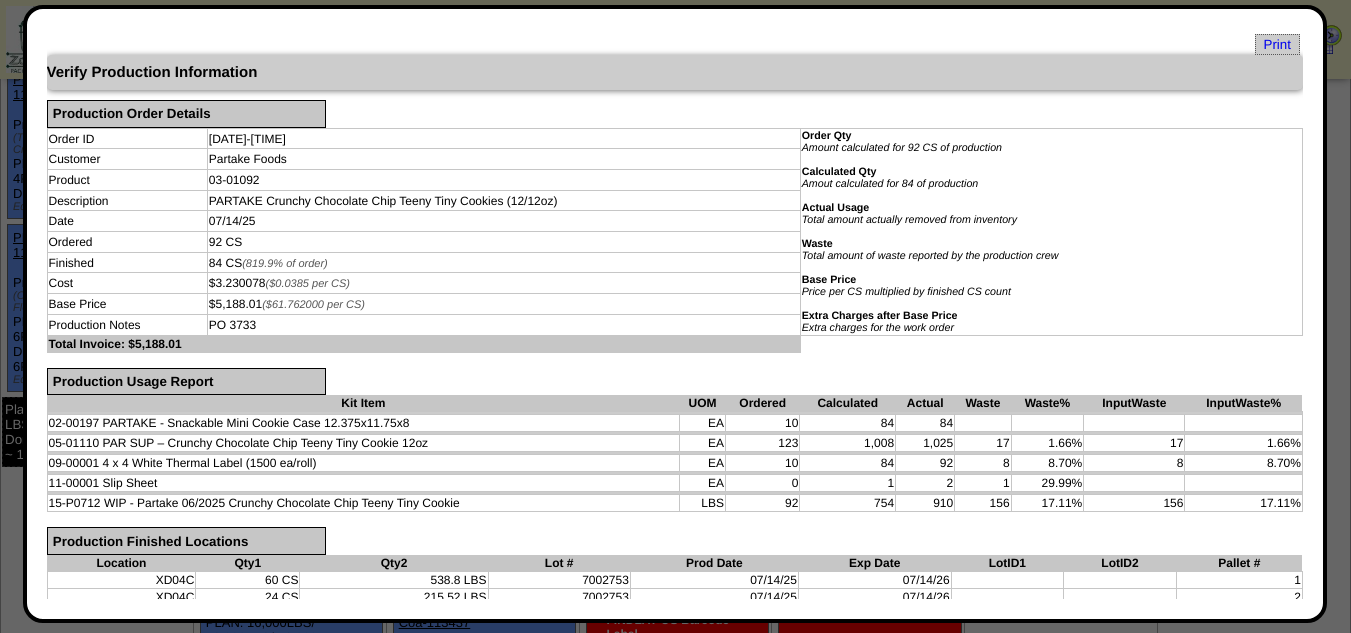 scroll, scrollTop: 0, scrollLeft: 0, axis: both 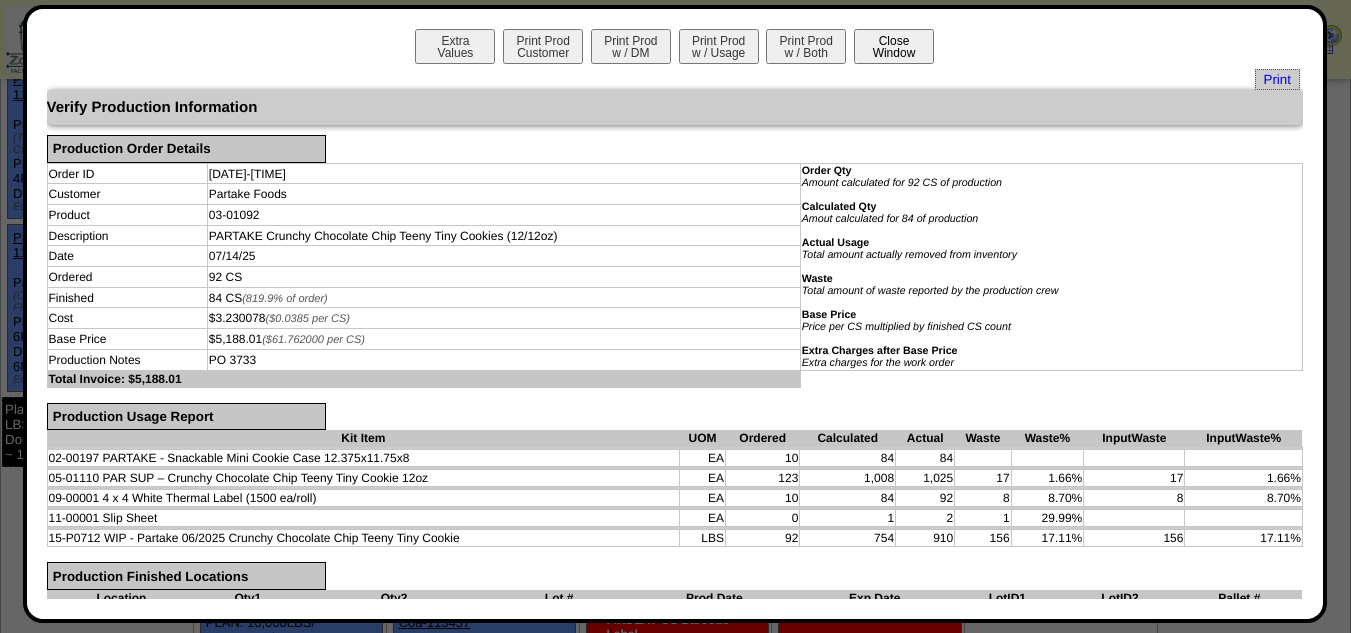 click on "Close Window" at bounding box center [894, 46] 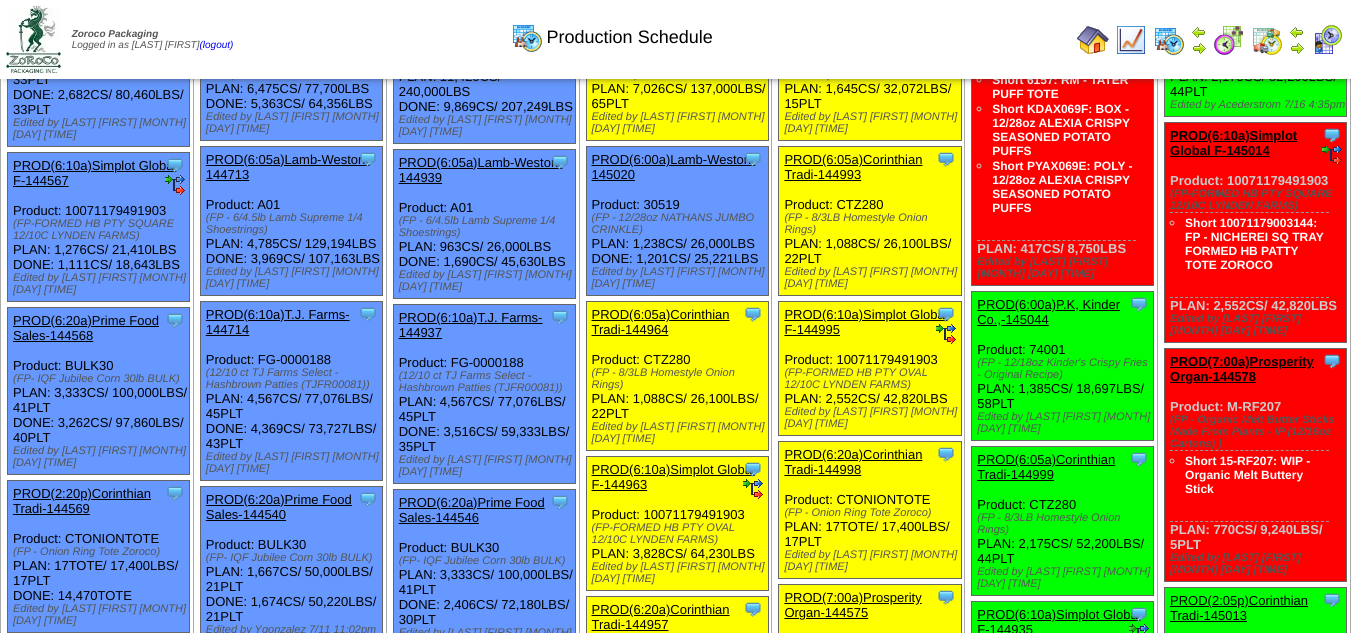 scroll, scrollTop: 0, scrollLeft: 0, axis: both 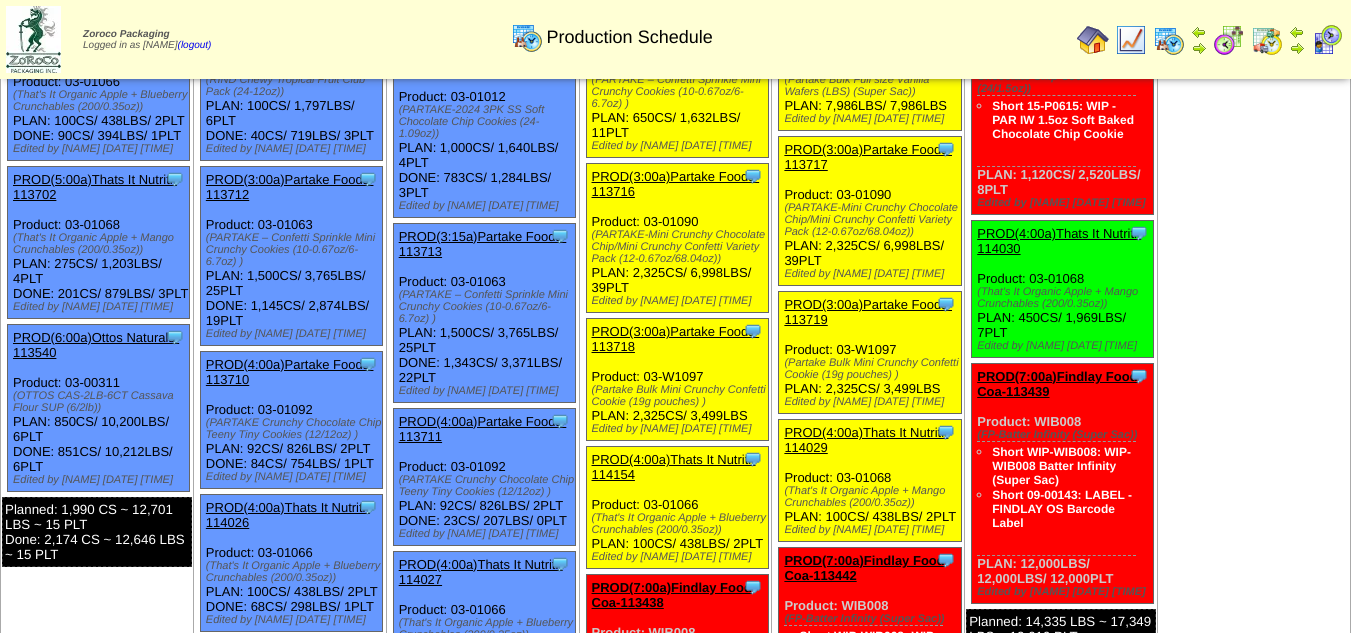 click on "PROD(4:00a)Partake Foods-113710" at bounding box center [290, 372] 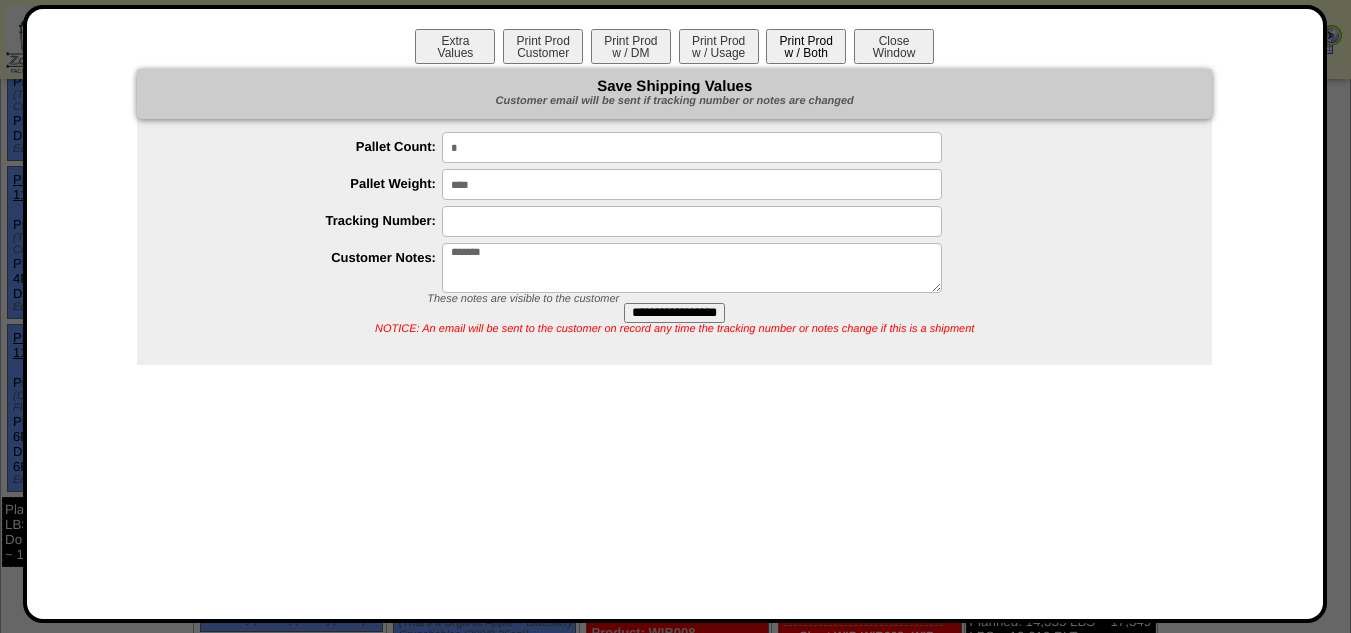 click on "Print Prod w / Both" at bounding box center (806, 46) 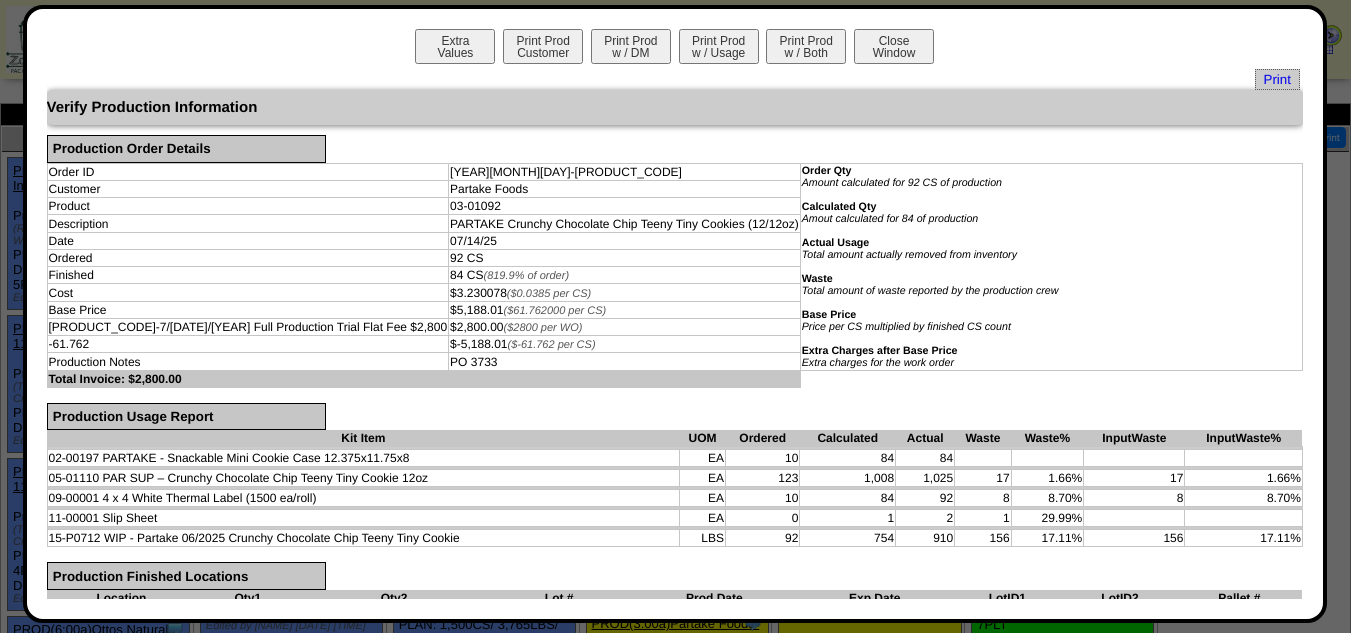 scroll, scrollTop: 0, scrollLeft: 0, axis: both 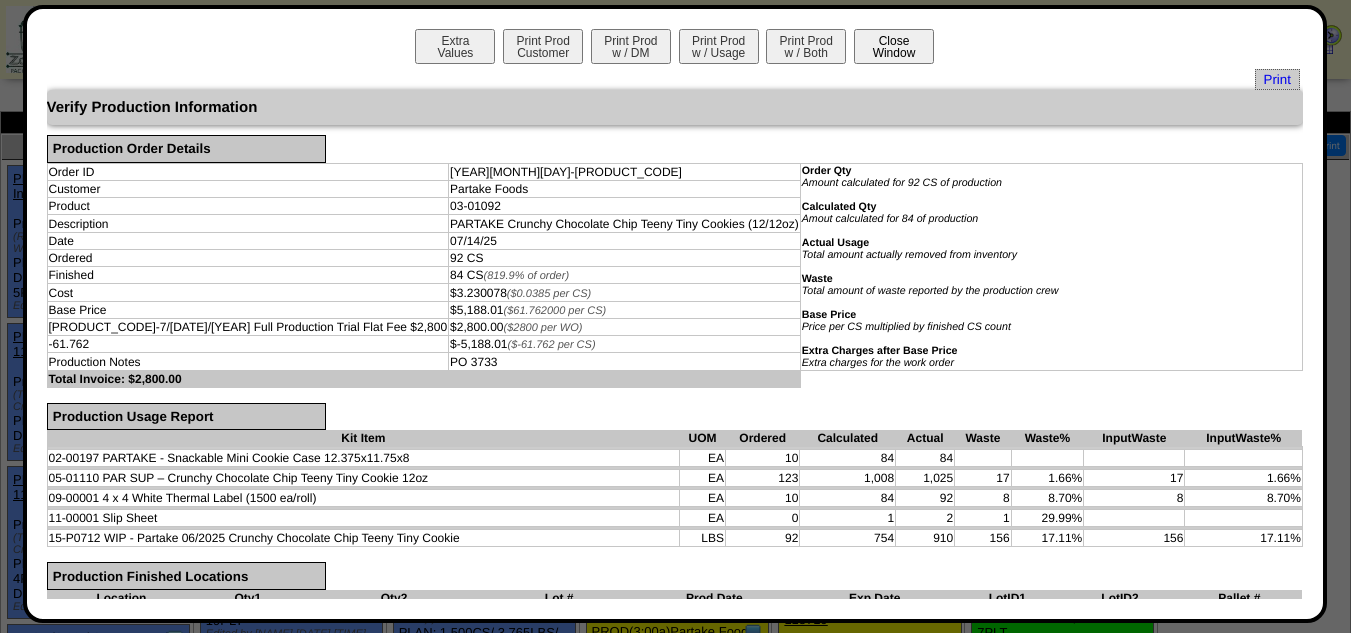 click on "Close Window" at bounding box center [894, 46] 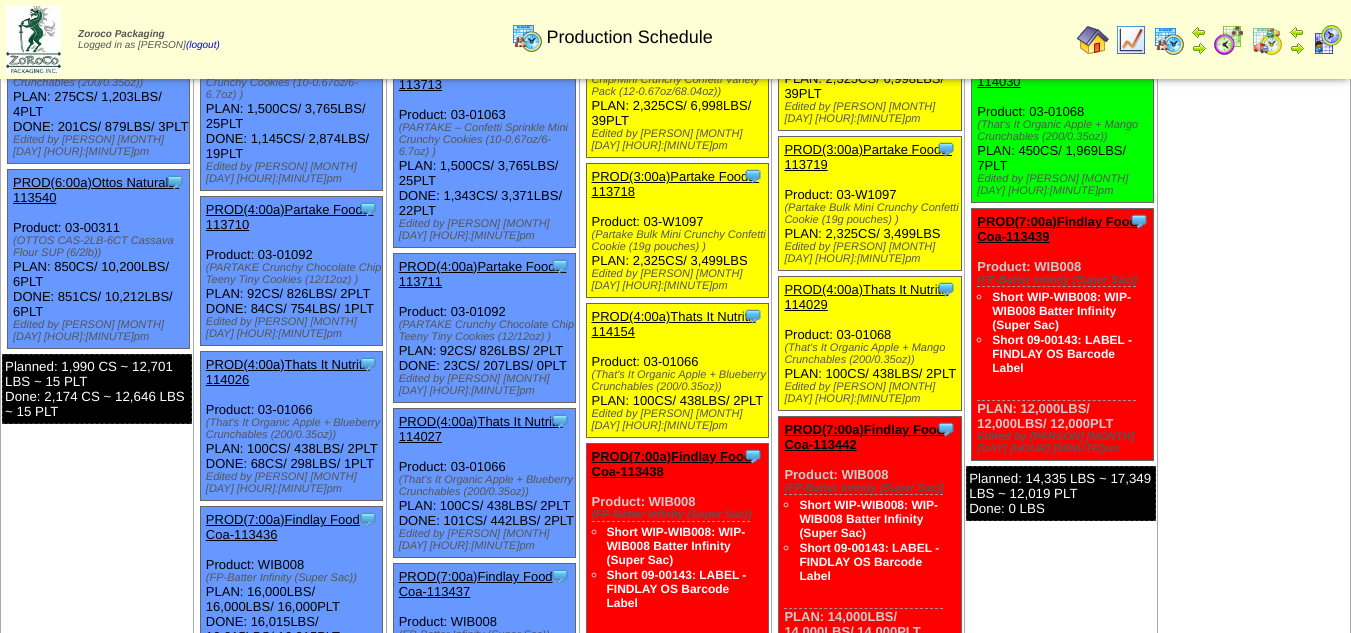 scroll, scrollTop: 500, scrollLeft: 0, axis: vertical 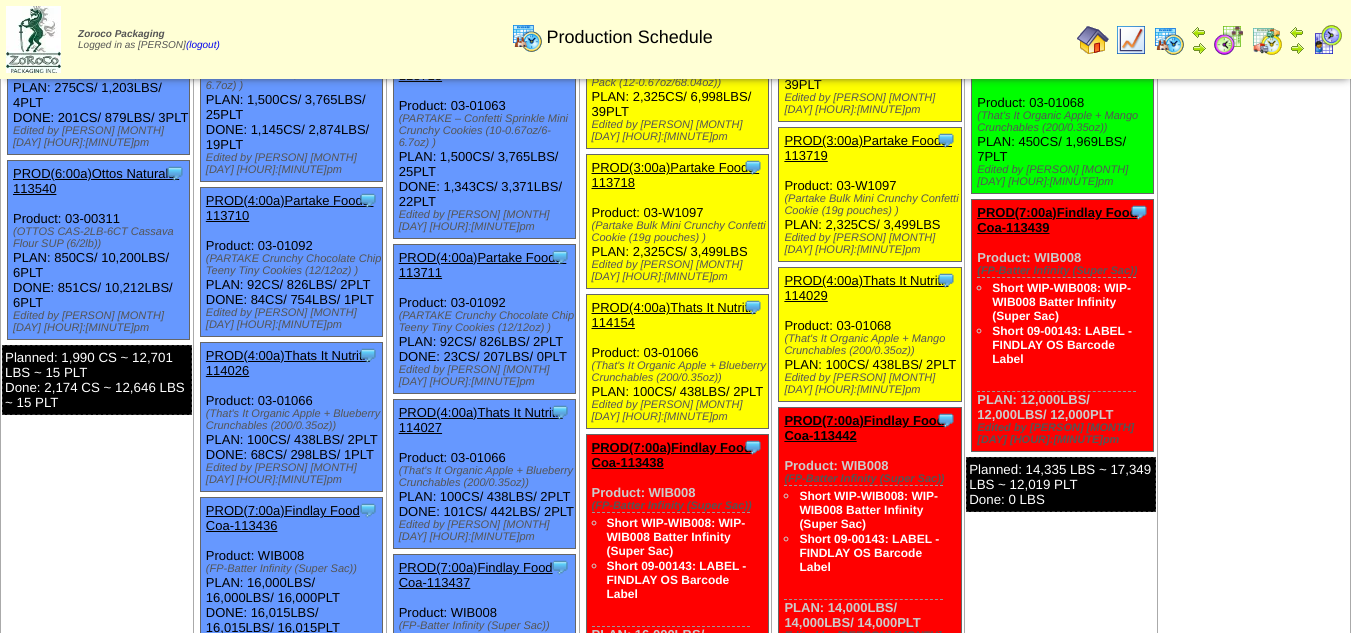 click on "PROD(4:00a)Partake Foods-113711" at bounding box center [483, 265] 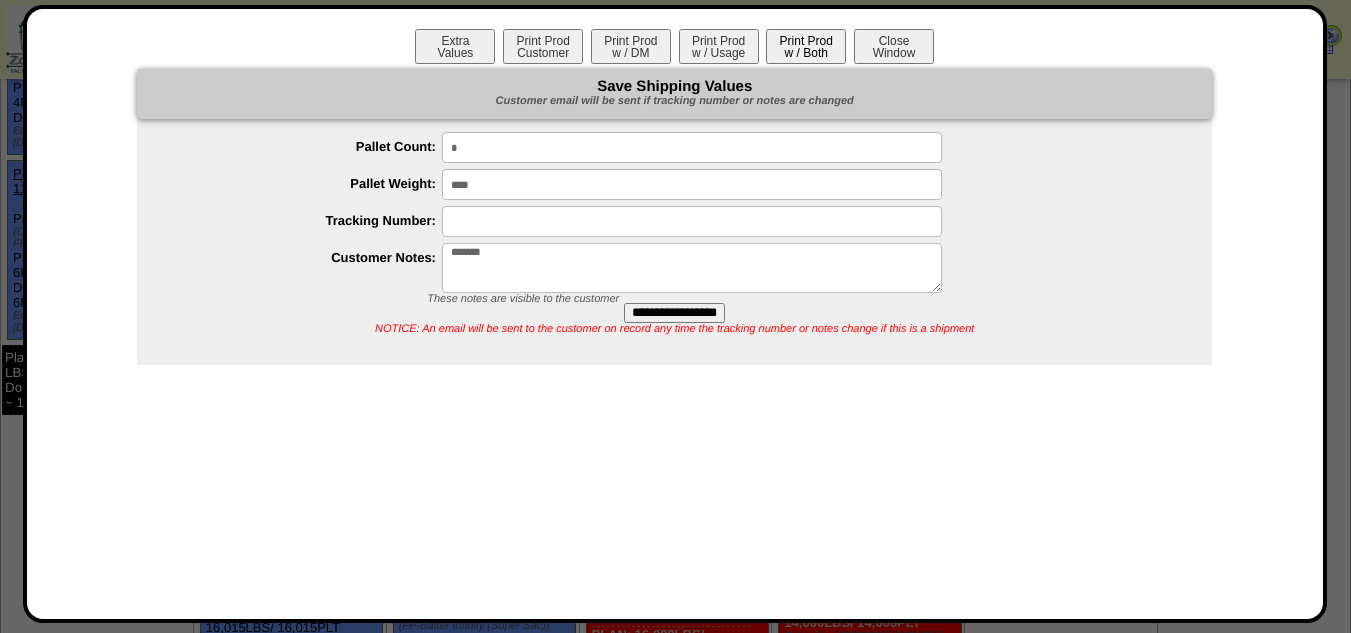 click on "Print Prod w / Both" at bounding box center (806, 46) 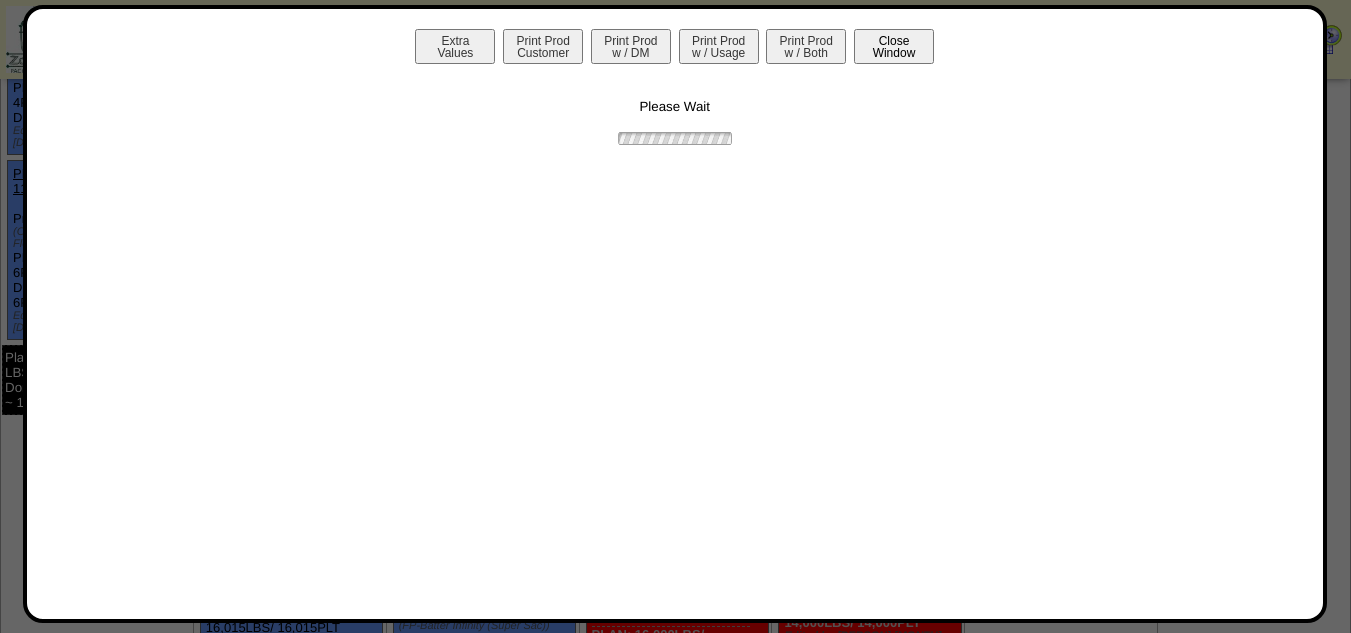 click on "Close Window" at bounding box center (894, 46) 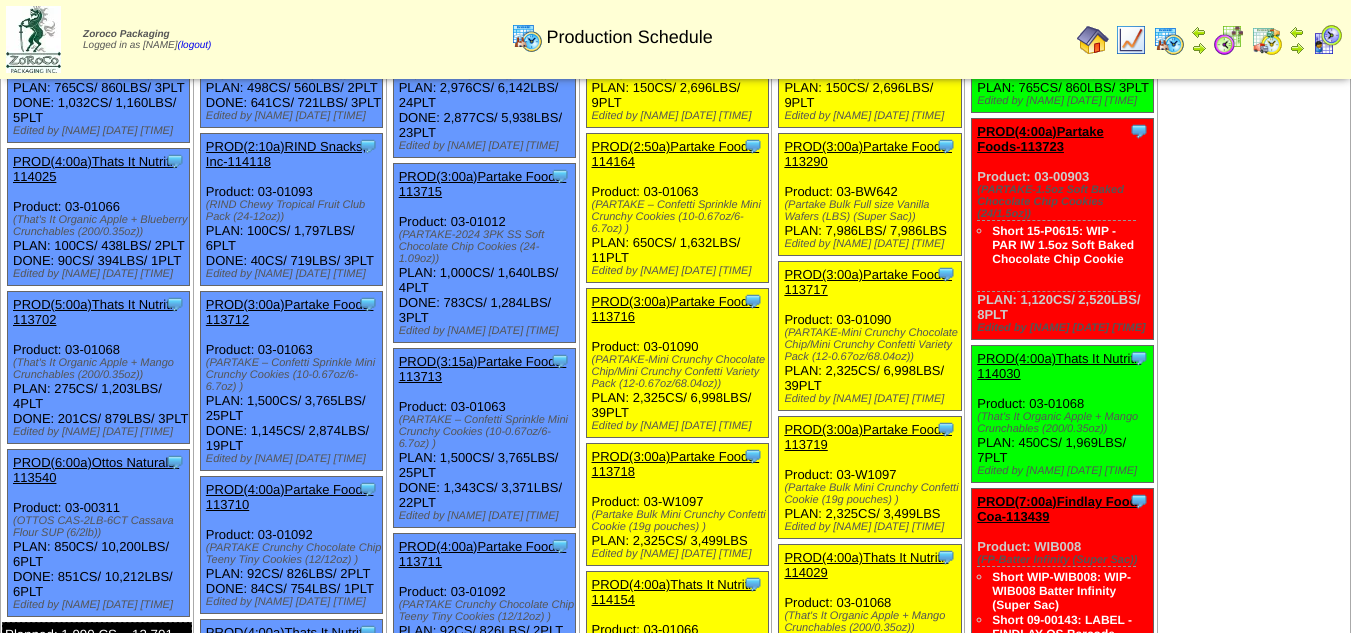 scroll, scrollTop: 400, scrollLeft: 0, axis: vertical 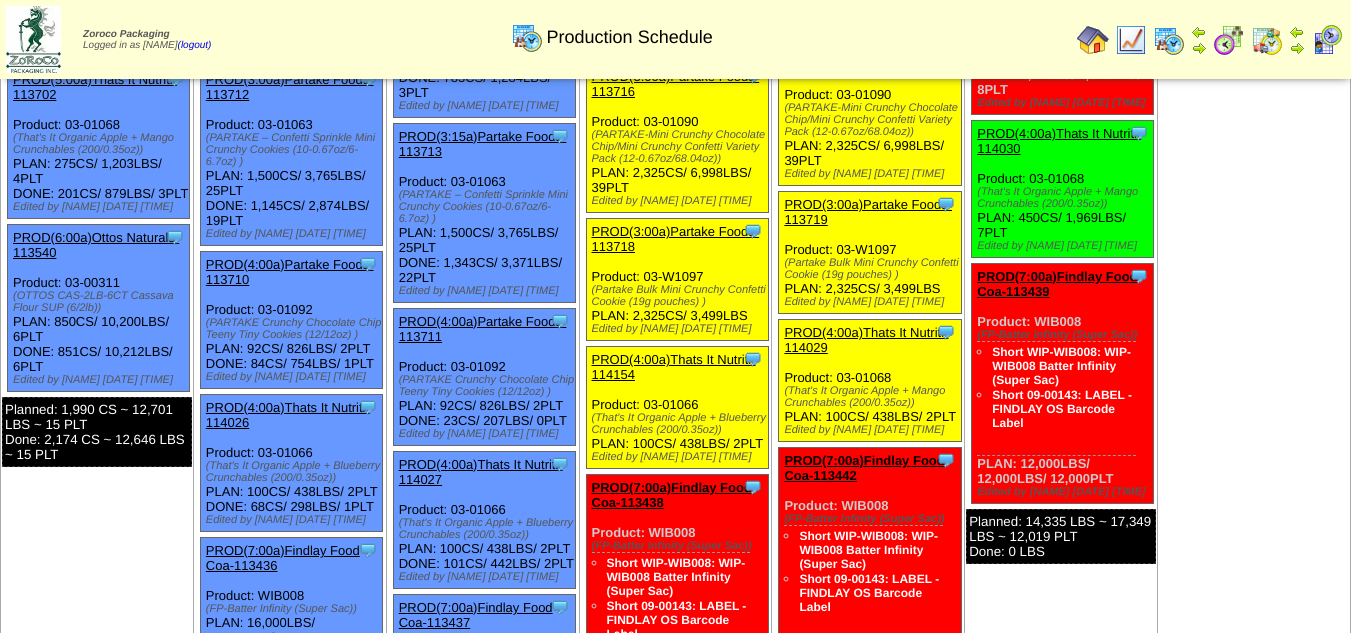 click on "PROD(4:00a)Partake Foods-113711" at bounding box center (483, 329) 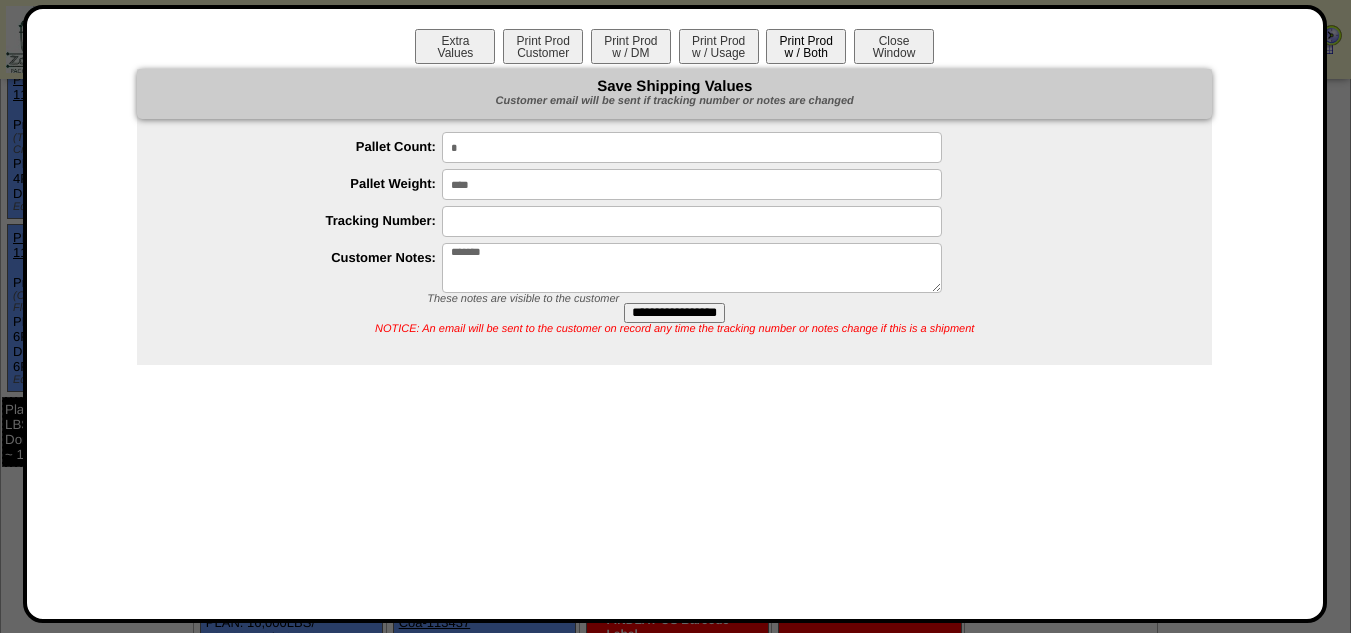 click on "Print Prod w / Both" at bounding box center [806, 46] 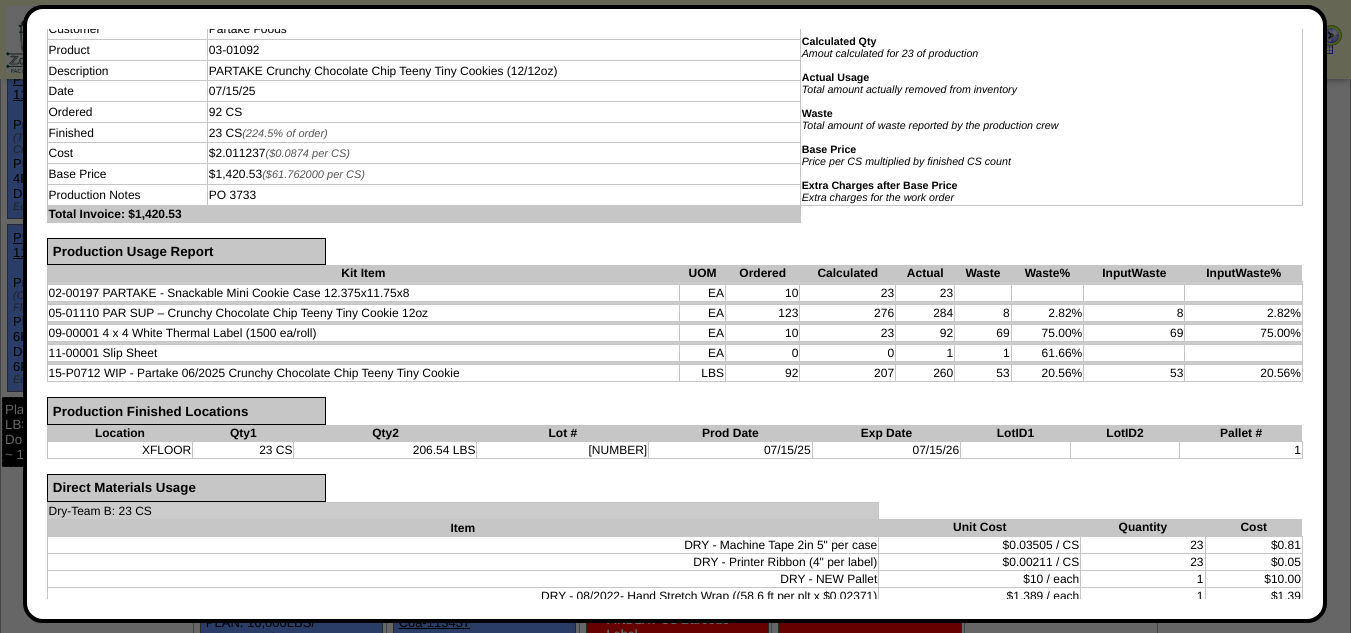 scroll, scrollTop: 200, scrollLeft: 0, axis: vertical 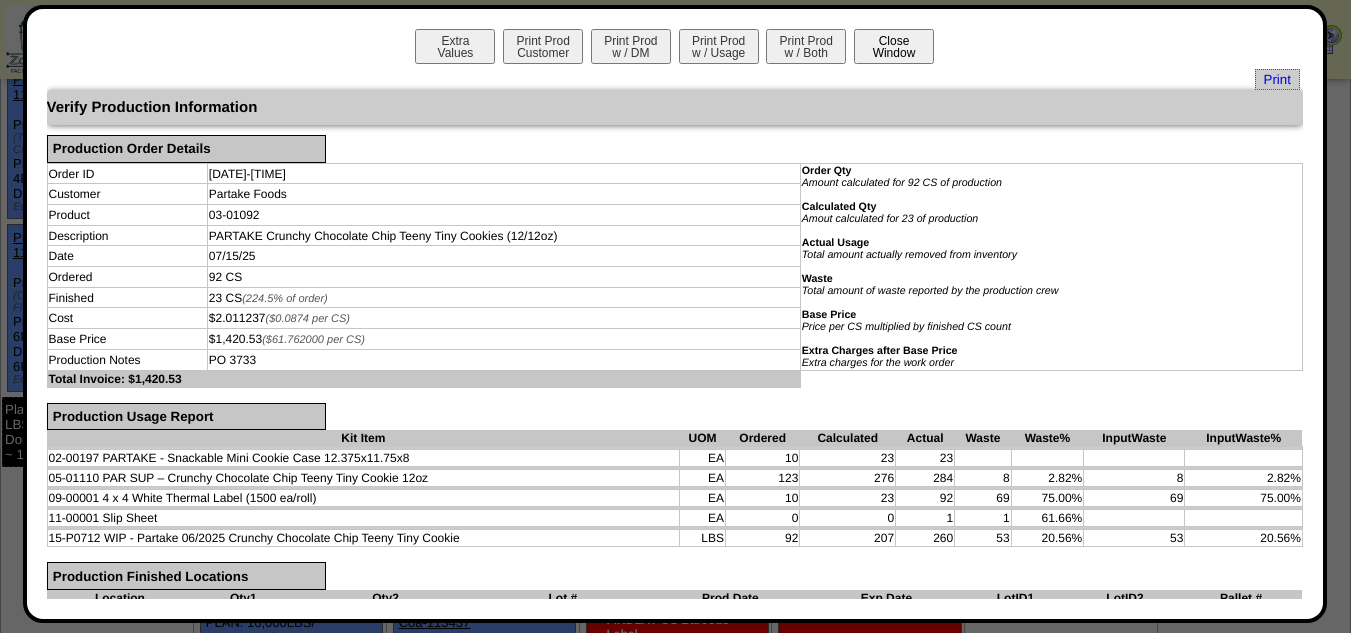 click on "Close Window" at bounding box center (894, 46) 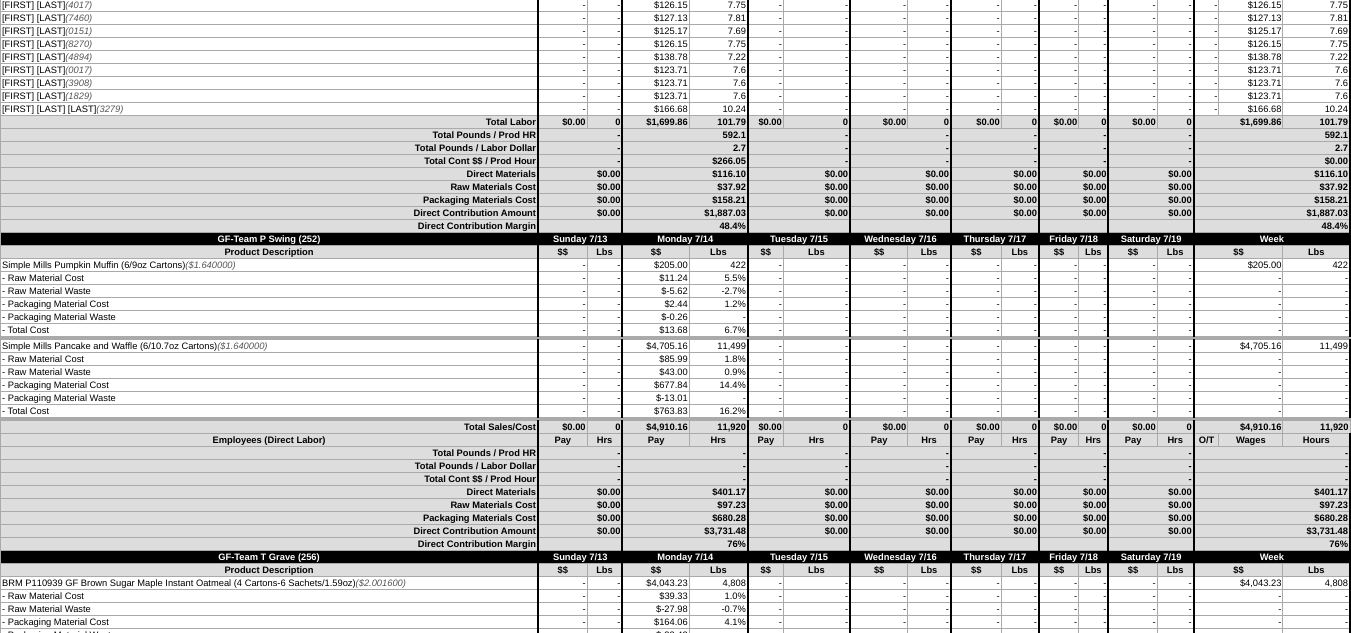 scroll, scrollTop: 2300, scrollLeft: 0, axis: vertical 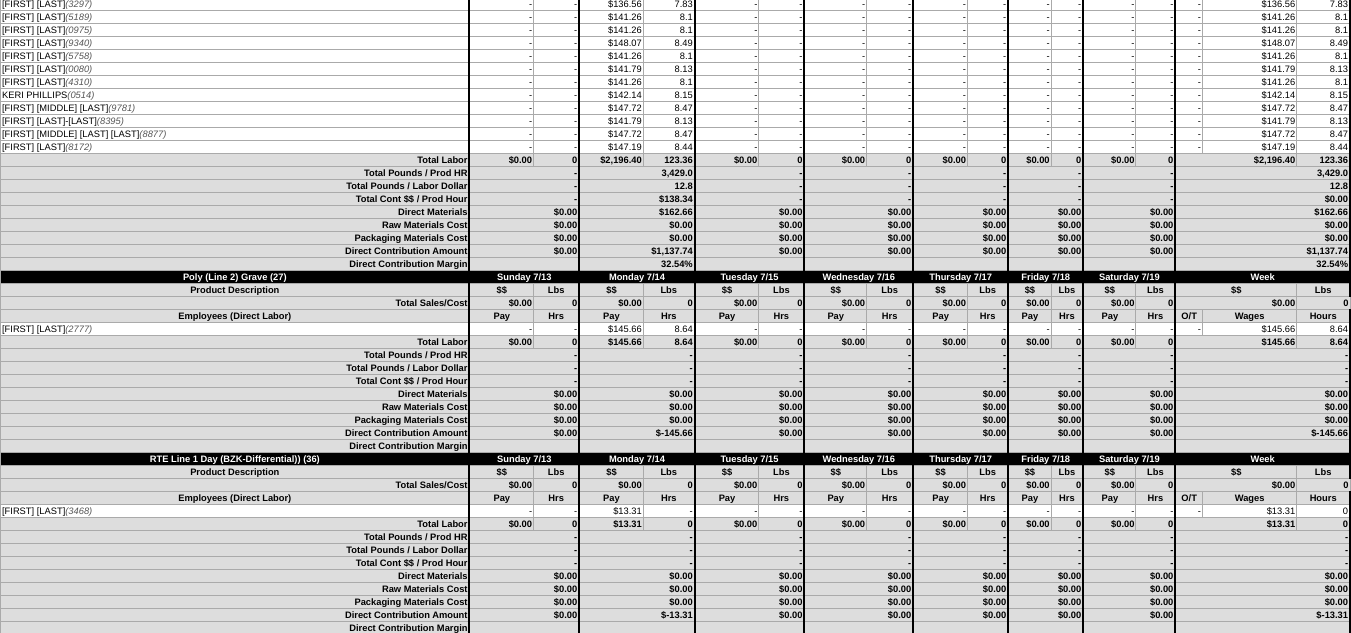 click on "Total Pounds / Prod HR" at bounding box center [235, 355] 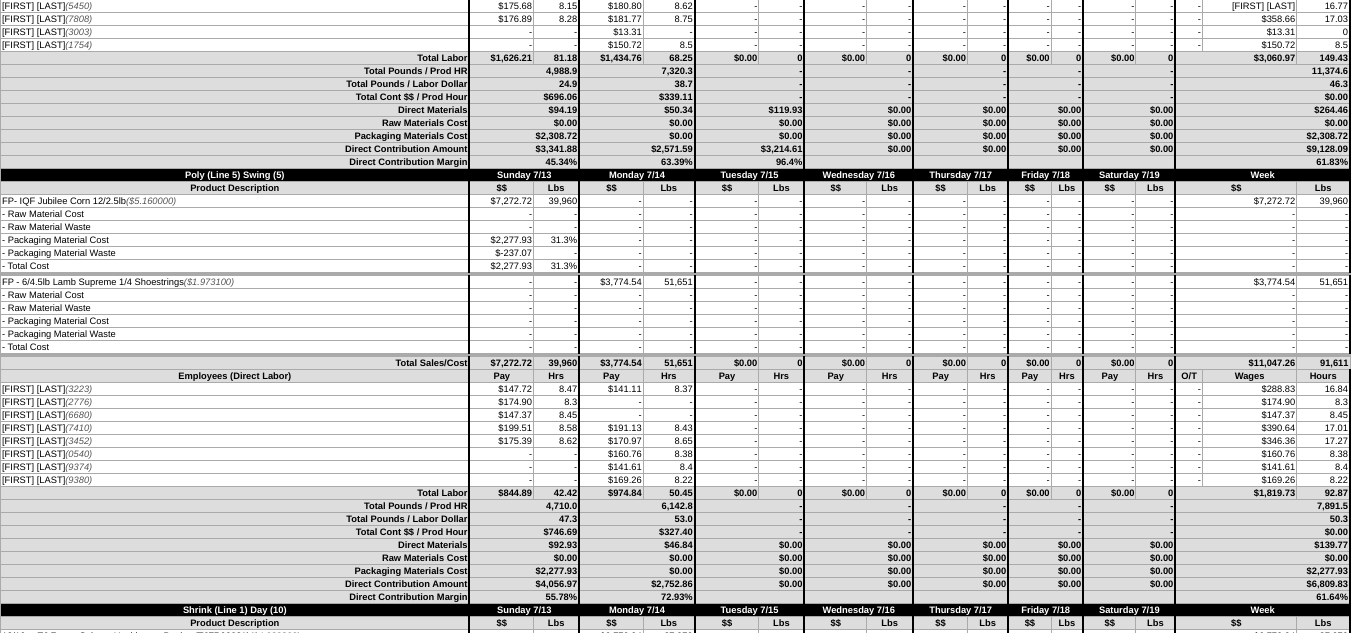 scroll, scrollTop: 500, scrollLeft: 0, axis: vertical 